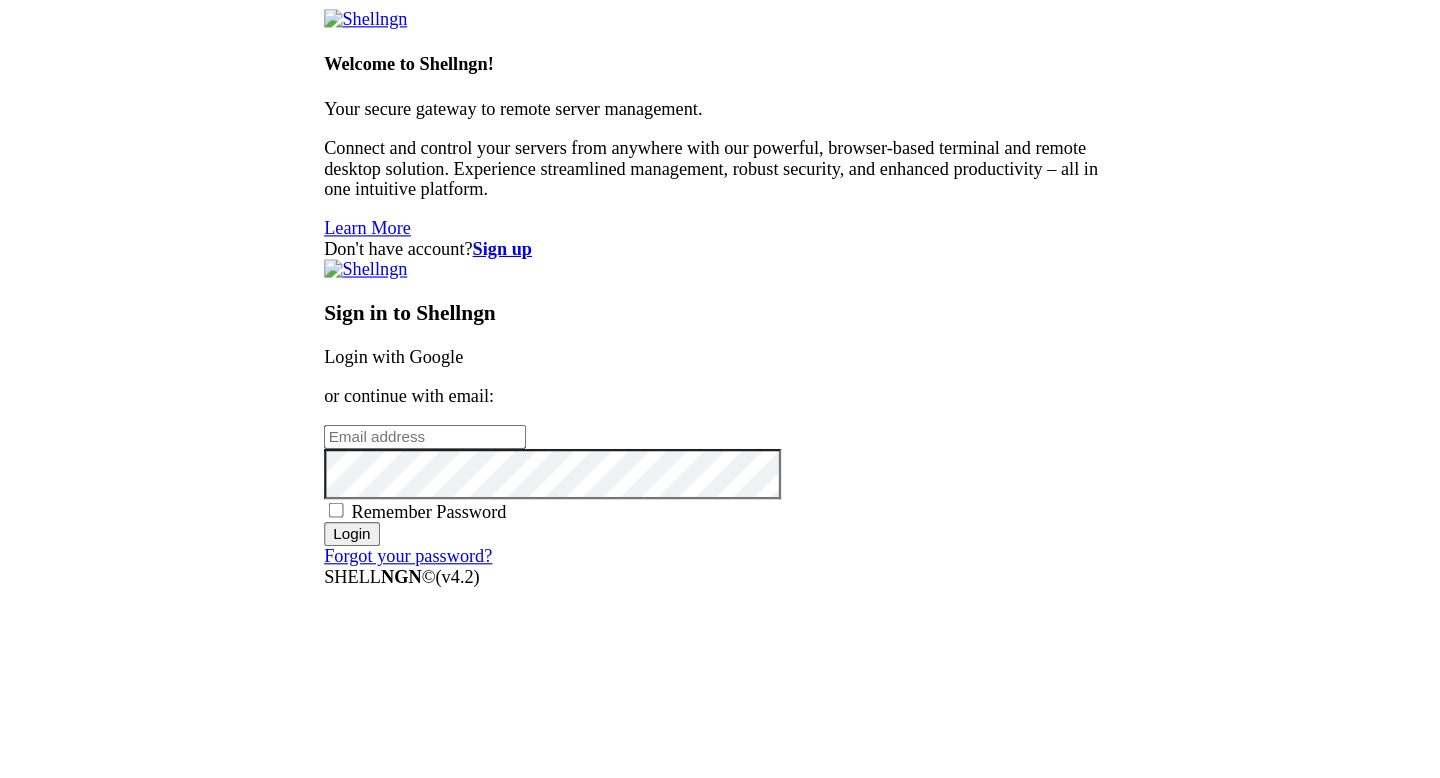 scroll, scrollTop: 0, scrollLeft: 0, axis: both 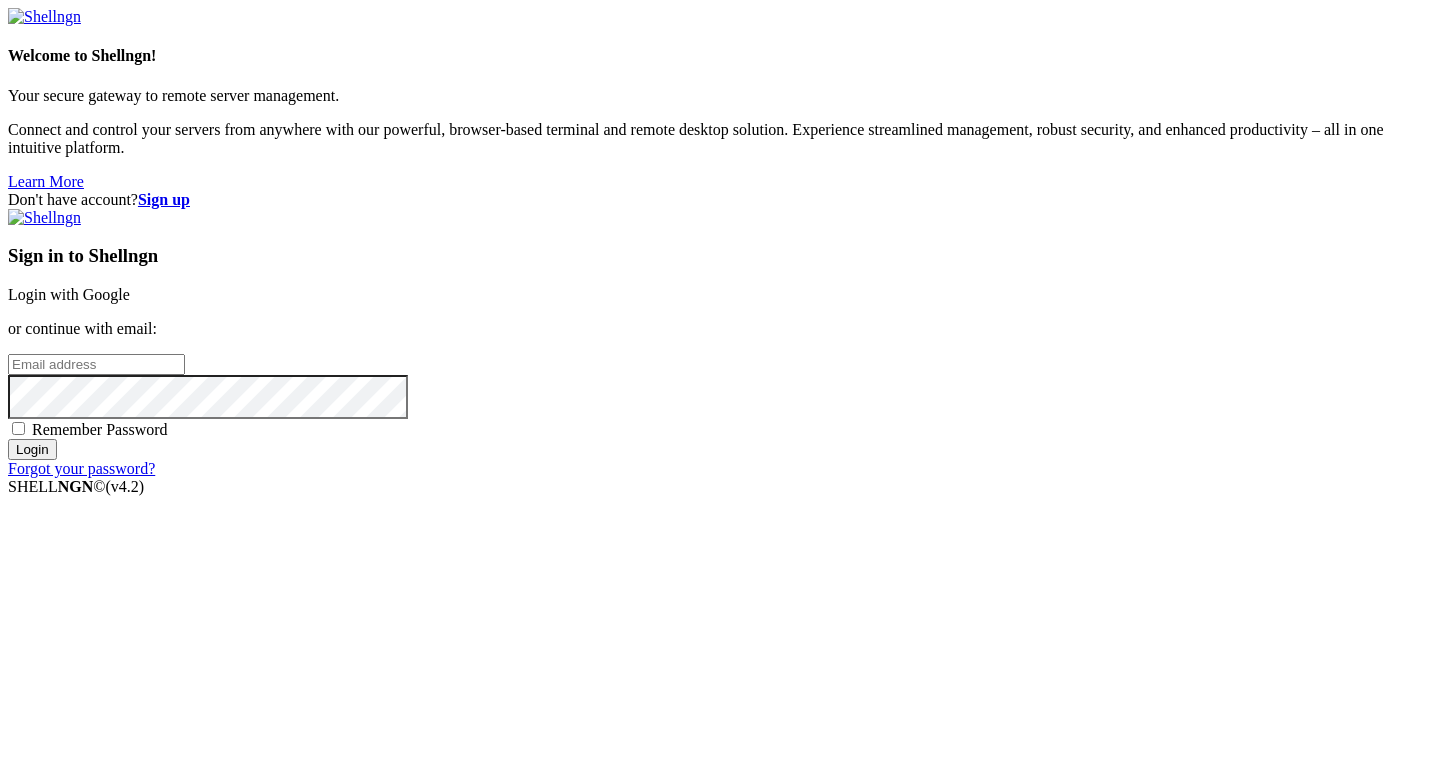 click on "Login with Google" at bounding box center (69, 294) 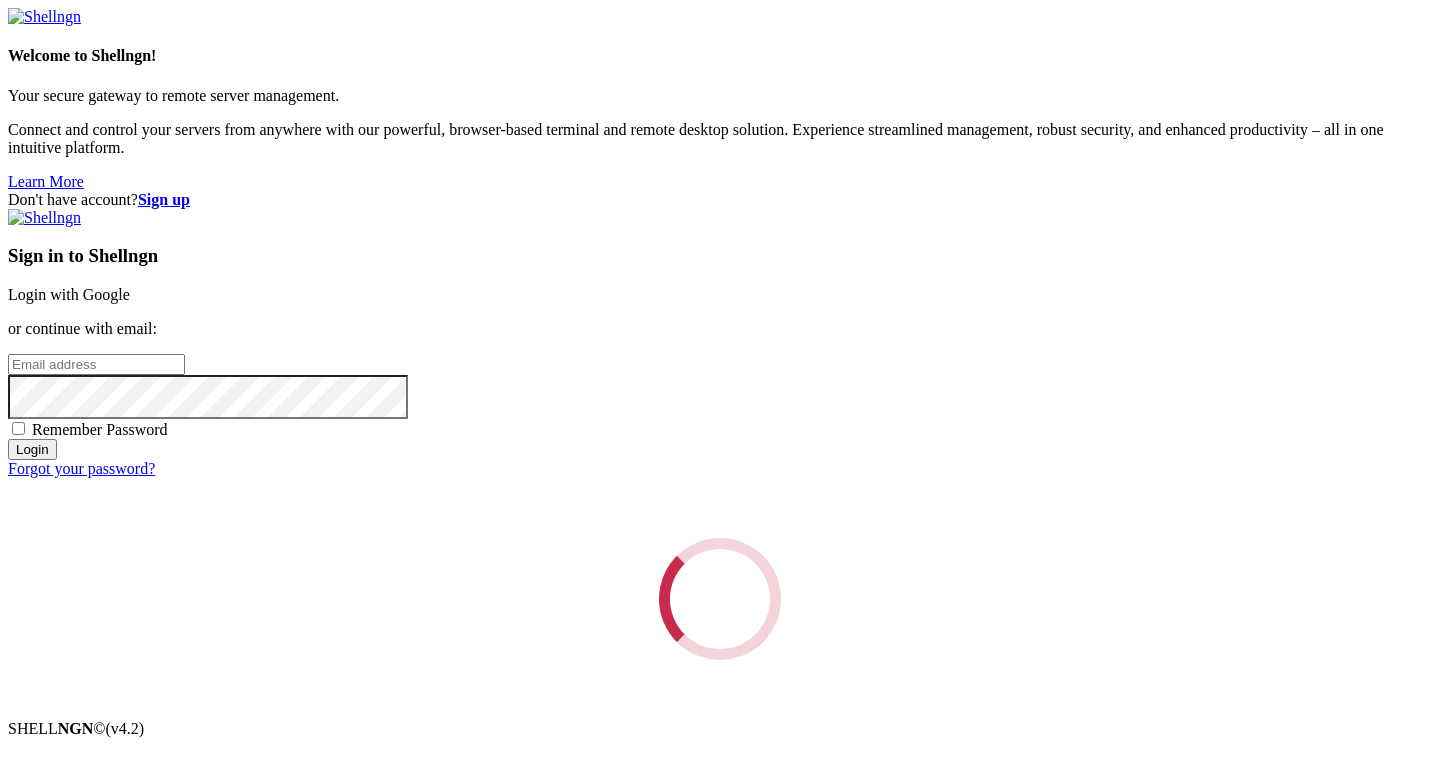click on "Loading..." at bounding box center [720, 599] 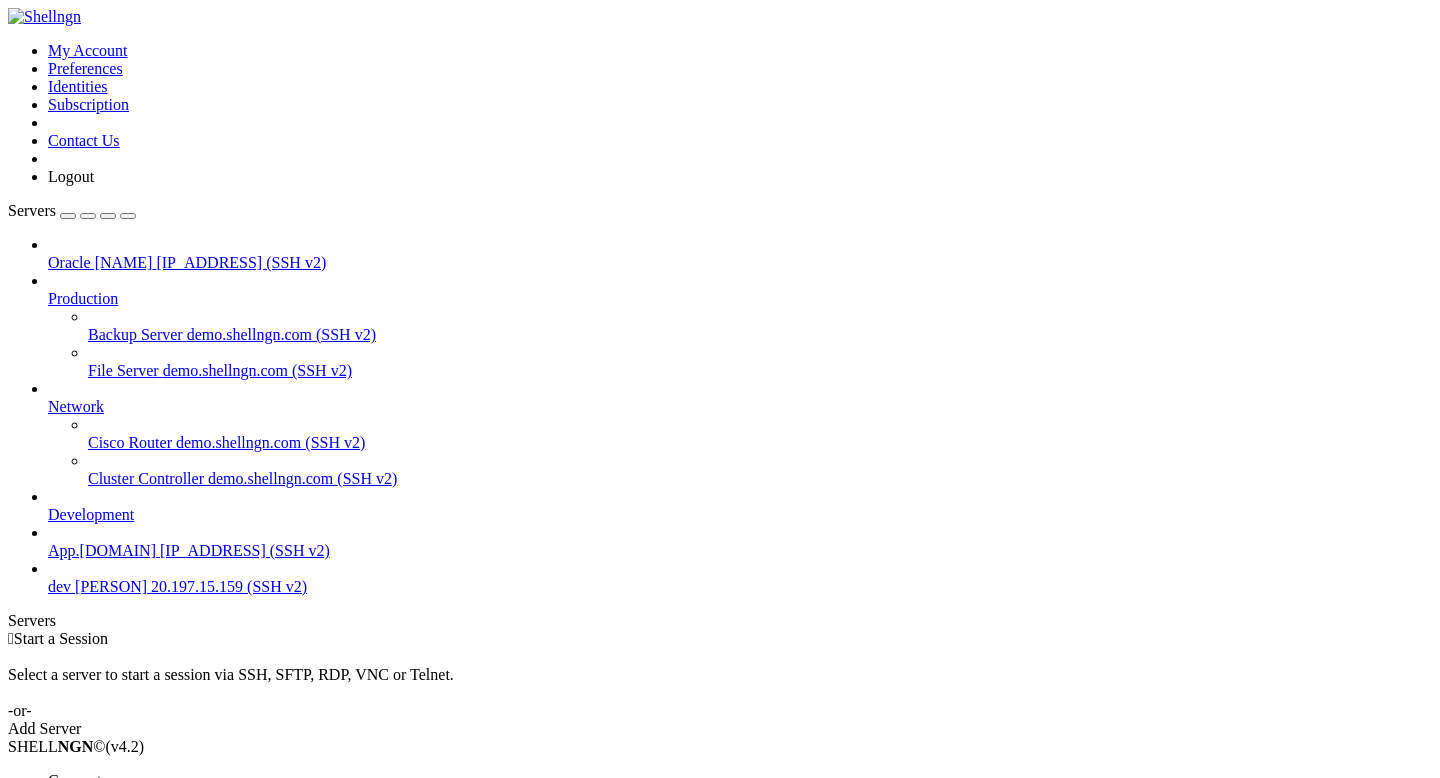 click on "Connect" at bounding box center [74, 780] 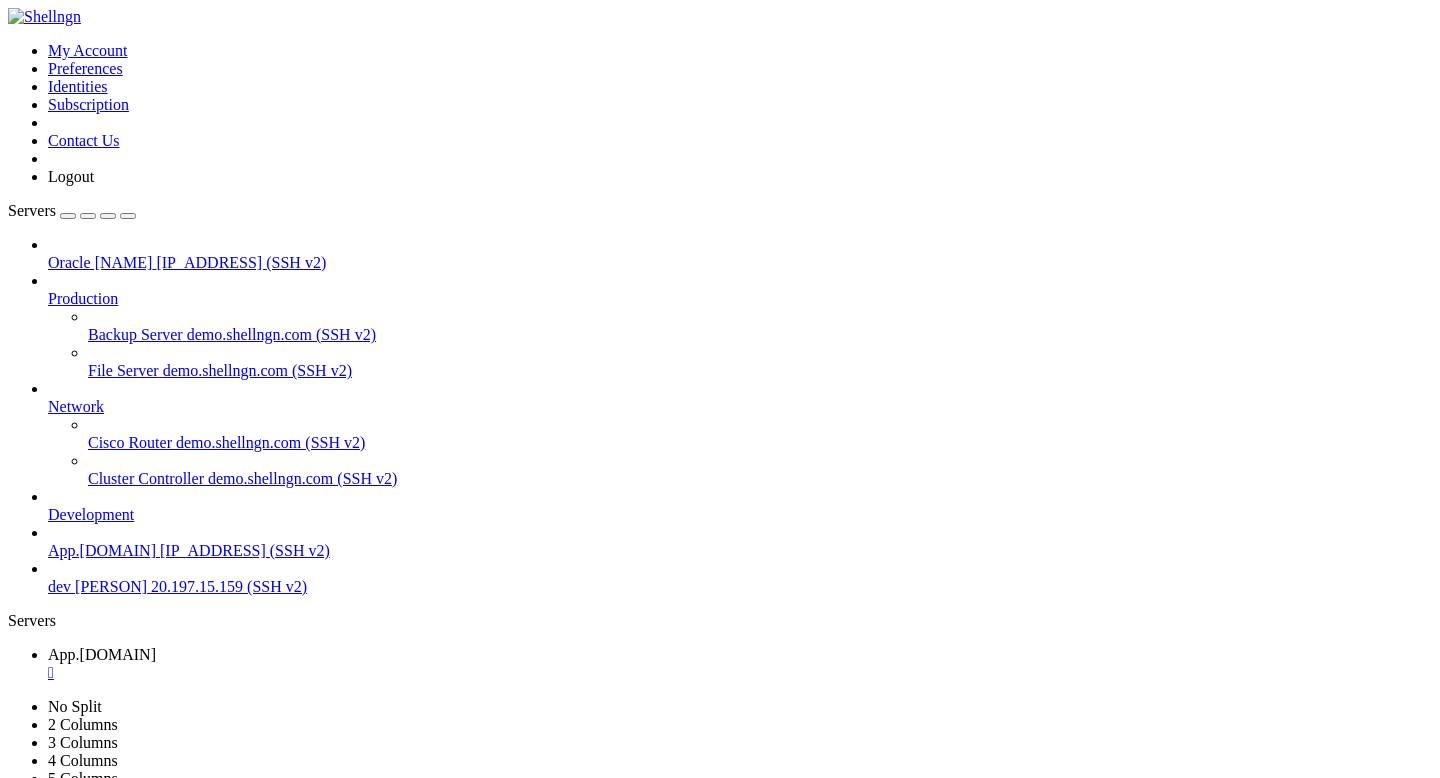 scroll, scrollTop: 0, scrollLeft: 0, axis: both 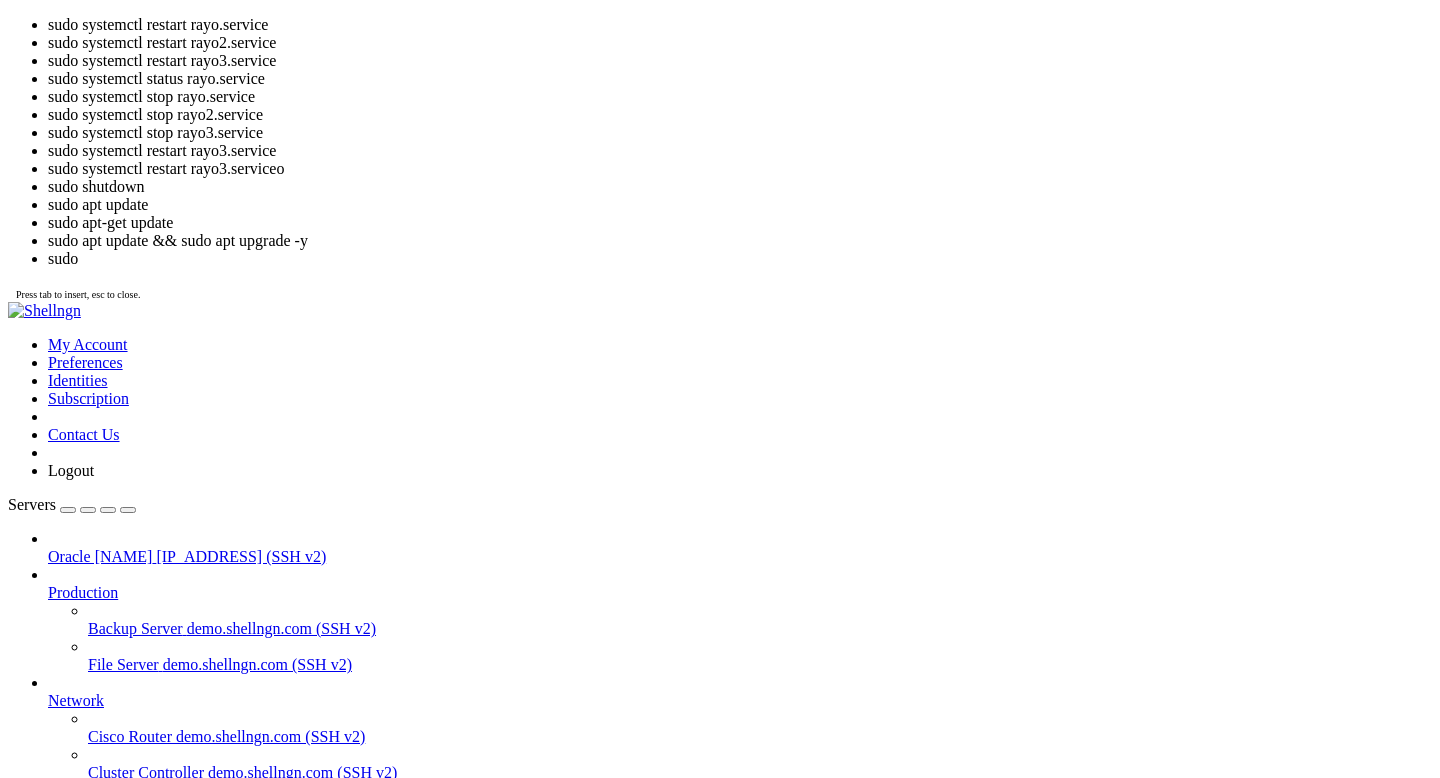 click on "ubuntu@[DOMAIN] : ~/Rayo-backend $ nano .env" 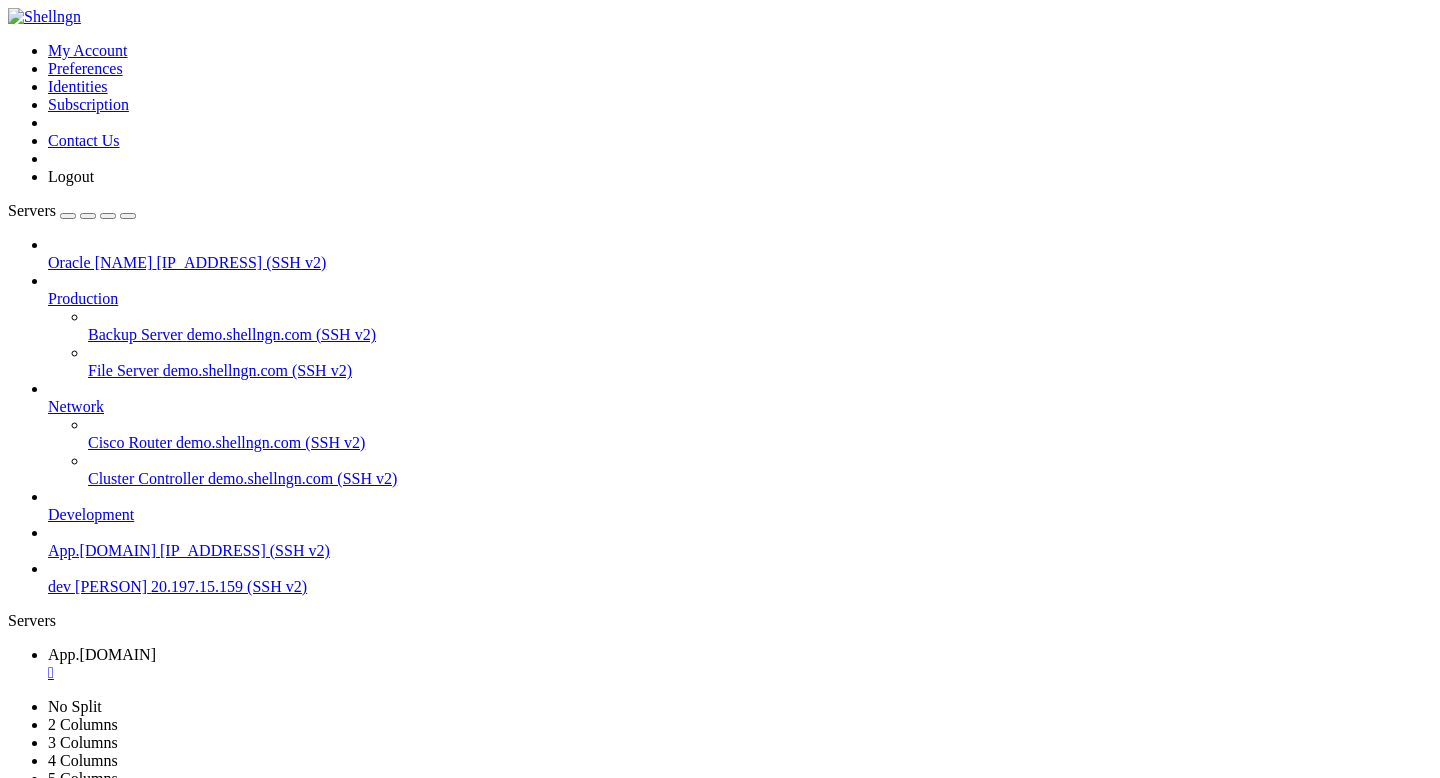 click 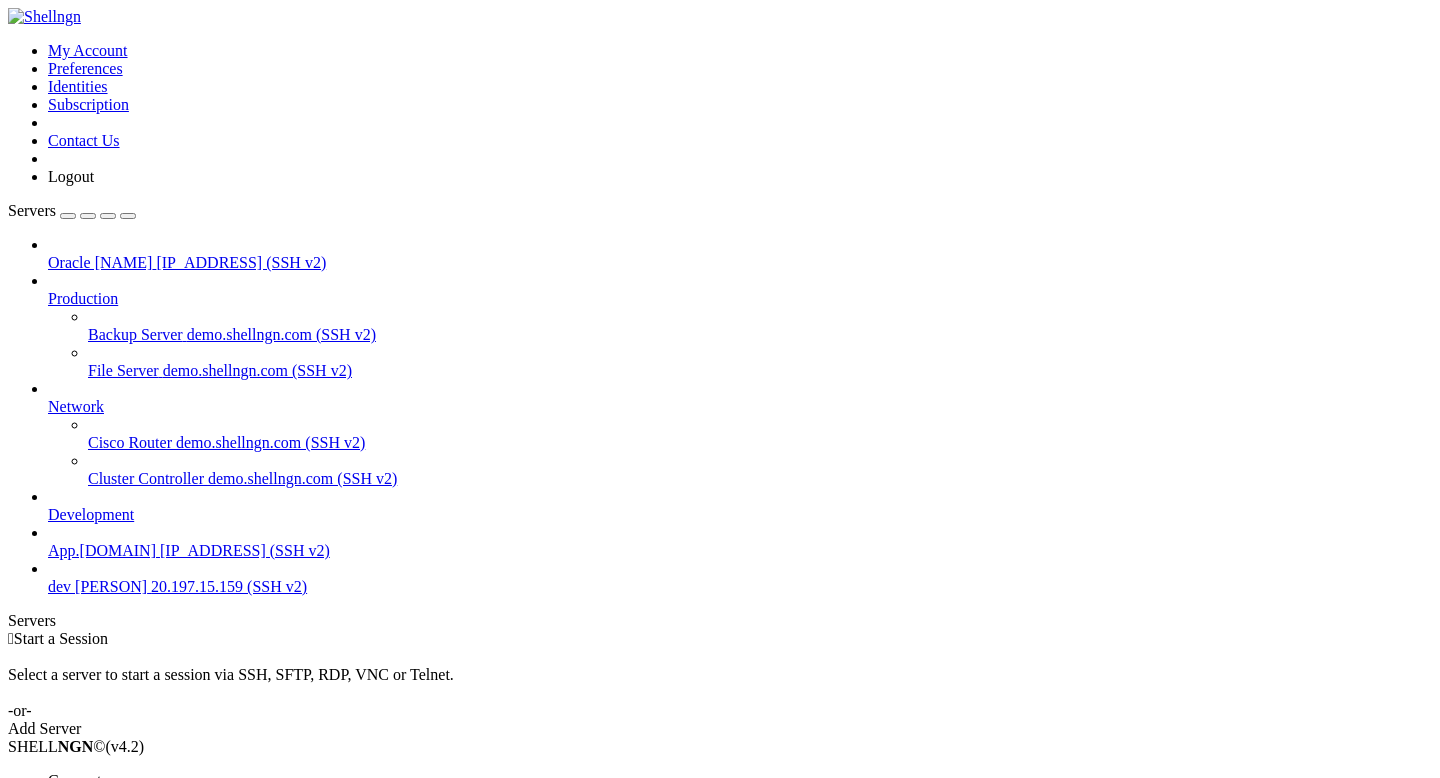 click on "Connect" at bounding box center (74, 780) 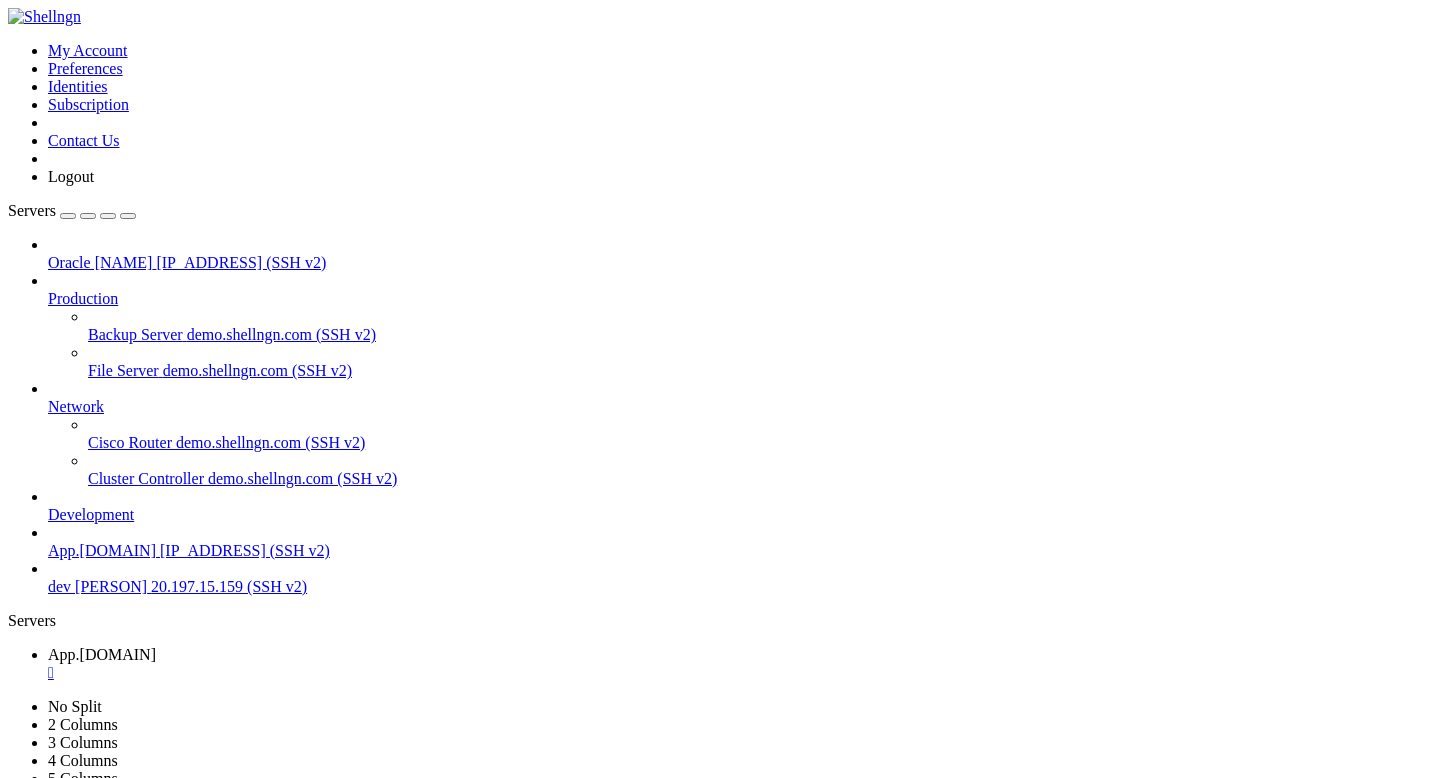 scroll, scrollTop: 0, scrollLeft: 0, axis: both 